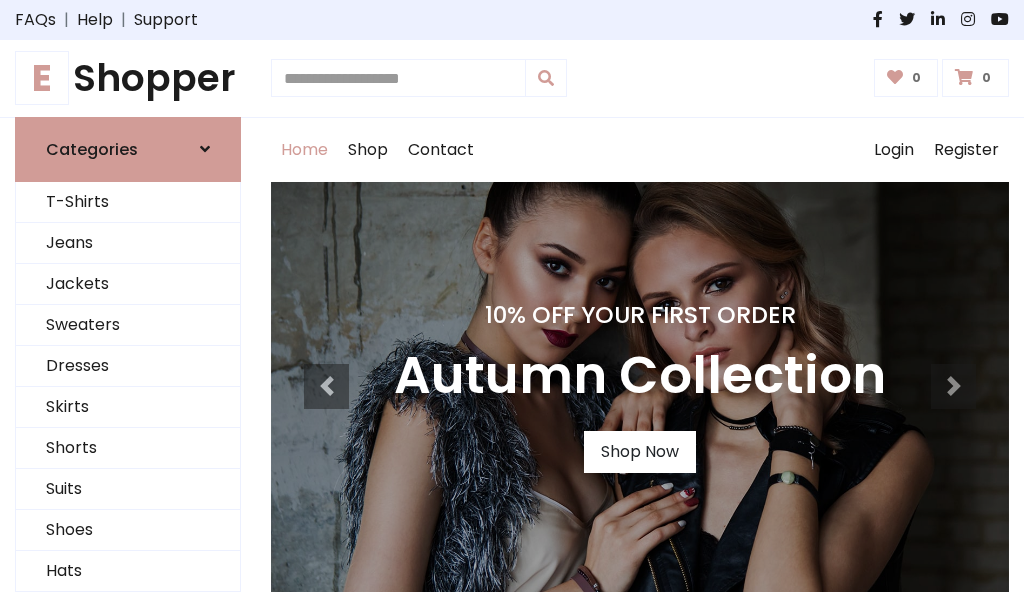 scroll, scrollTop: 0, scrollLeft: 0, axis: both 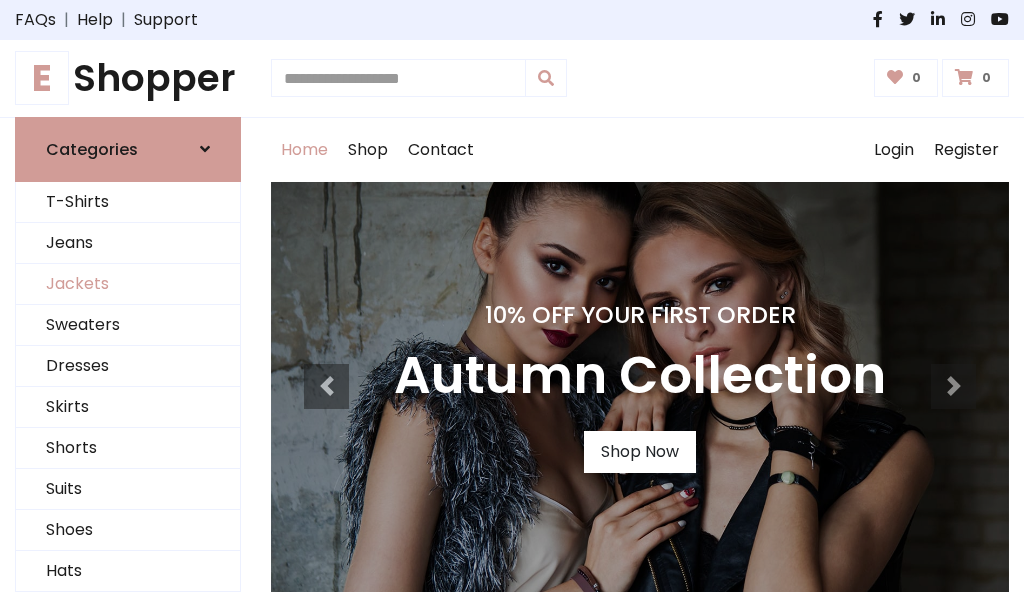 click on "Jackets" at bounding box center (128, 284) 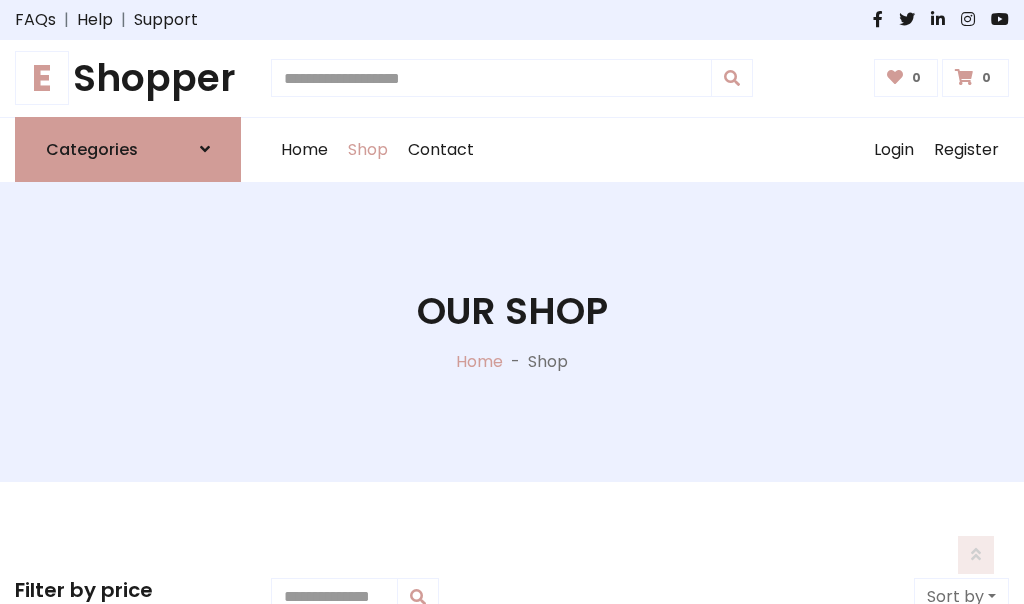 scroll, scrollTop: 904, scrollLeft: 0, axis: vertical 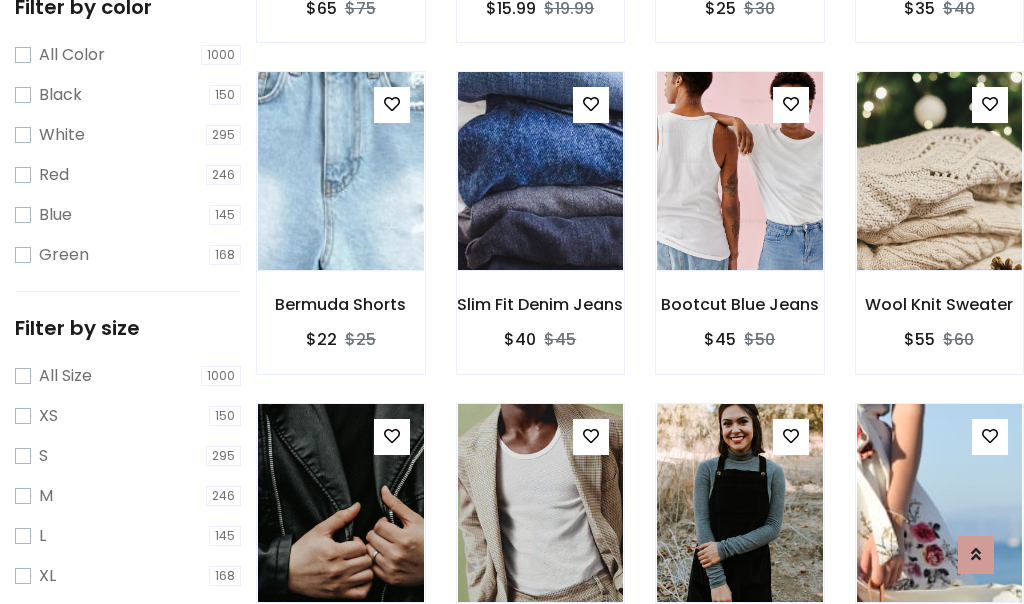 click at bounding box center (340, -160) 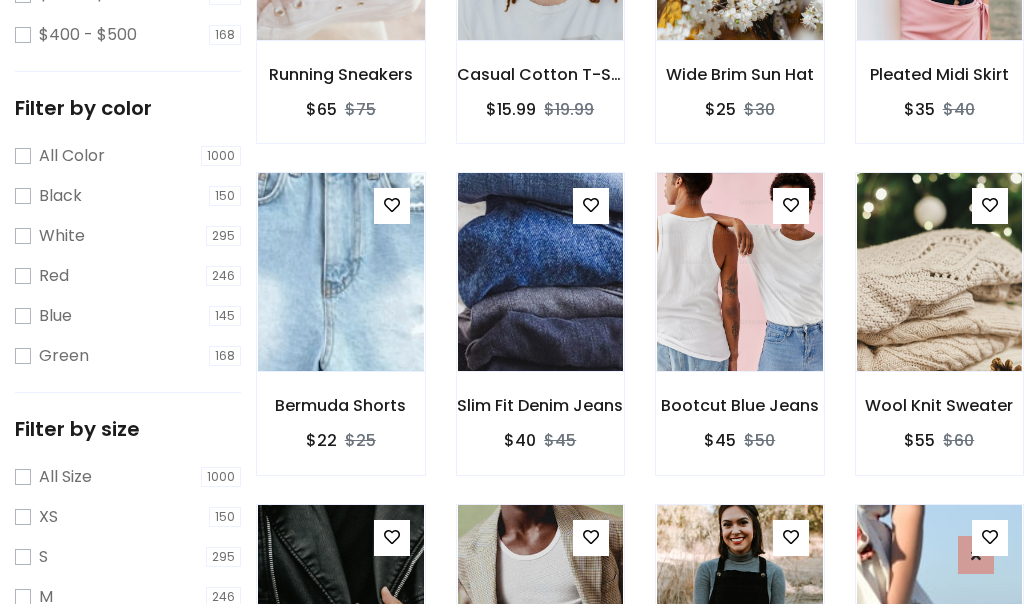 scroll, scrollTop: 101, scrollLeft: 0, axis: vertical 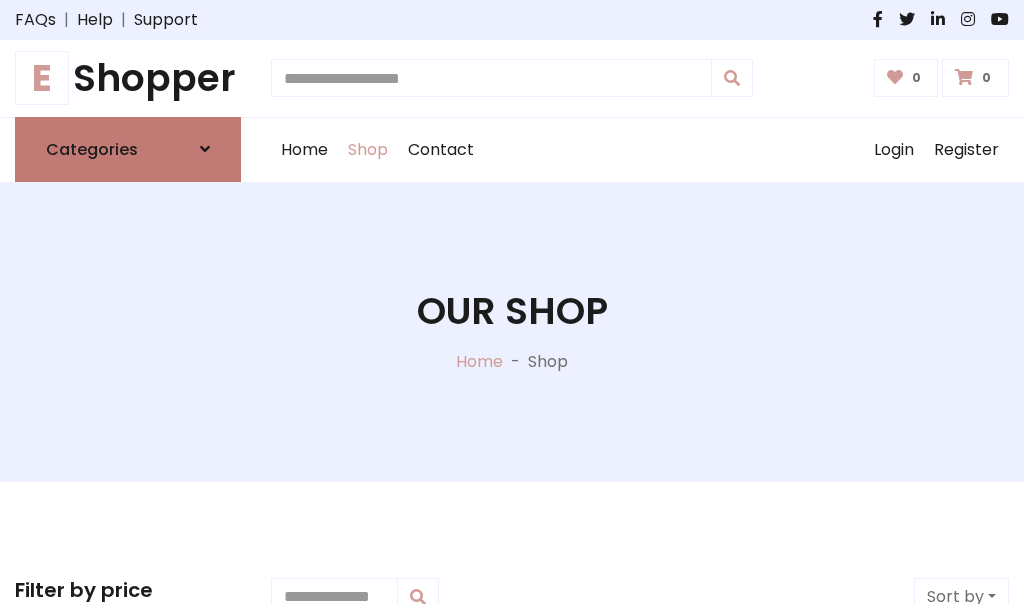 click on "Categories" at bounding box center (92, 149) 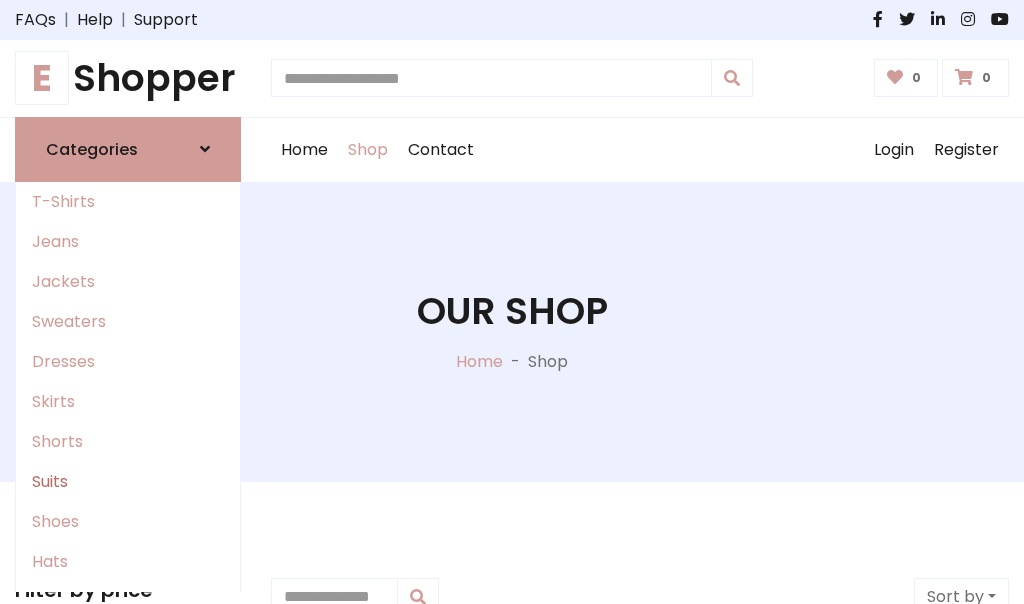click on "Suits" at bounding box center [128, 482] 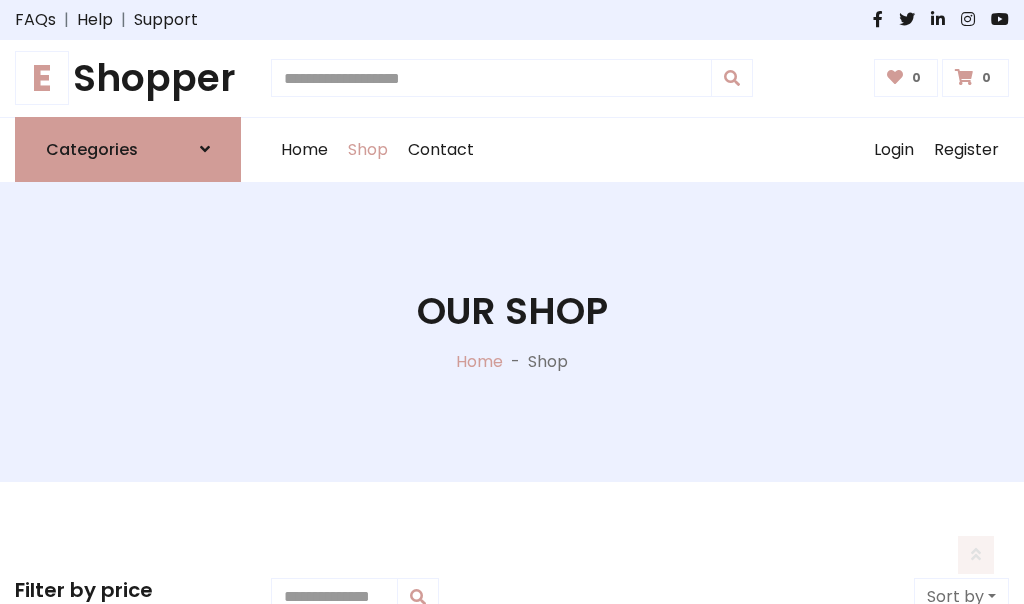 scroll, scrollTop: 1445, scrollLeft: 0, axis: vertical 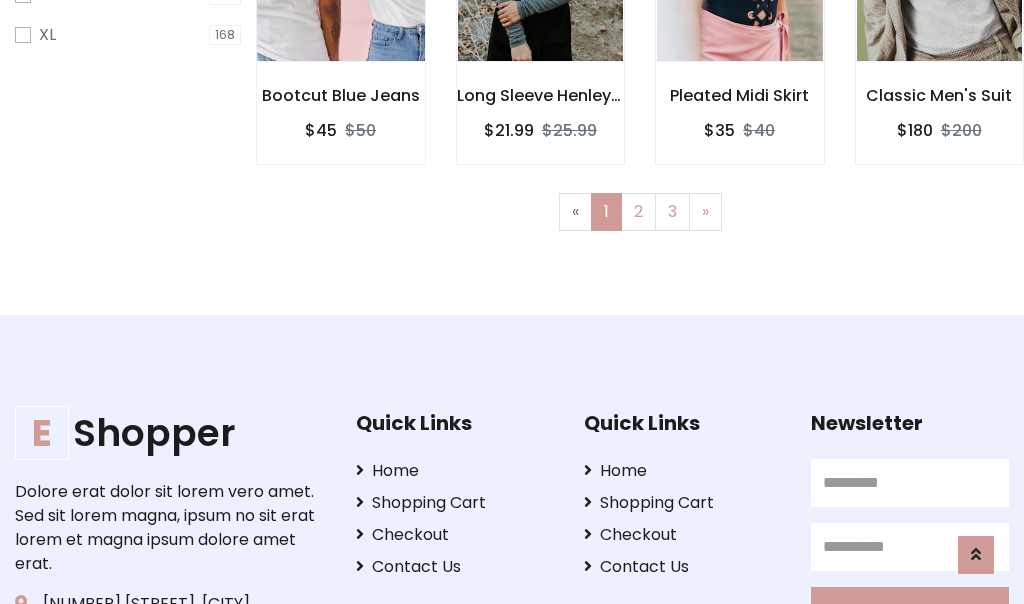 click at bounding box center [340, -38] 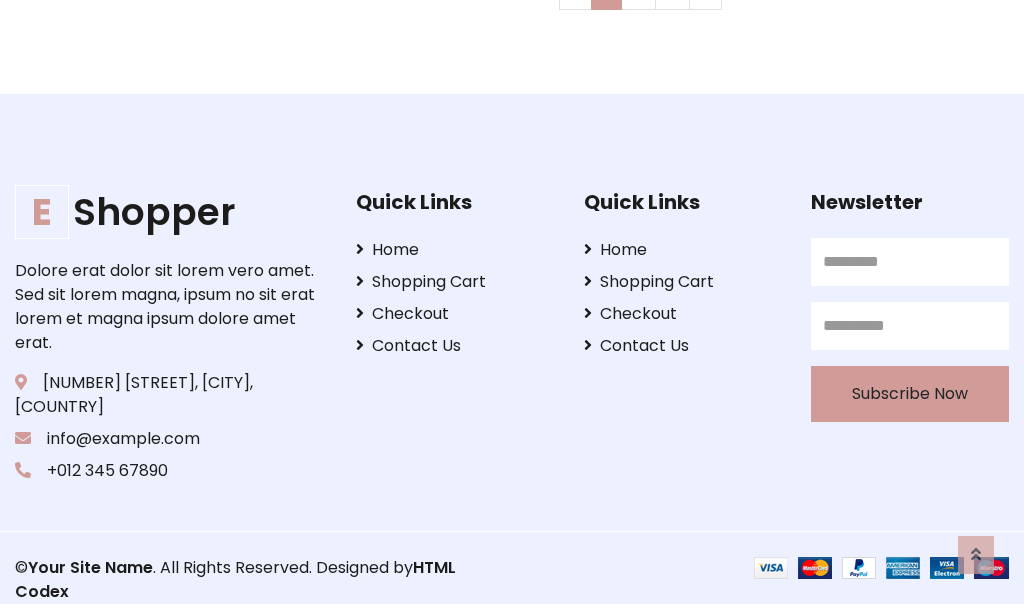 scroll, scrollTop: 0, scrollLeft: 0, axis: both 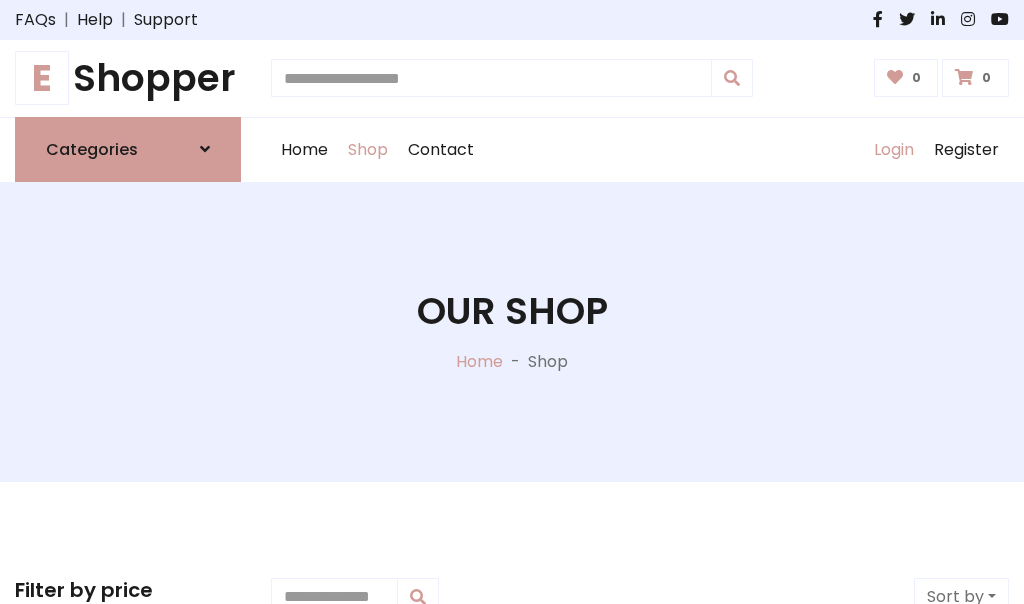click on "Login" at bounding box center (894, 150) 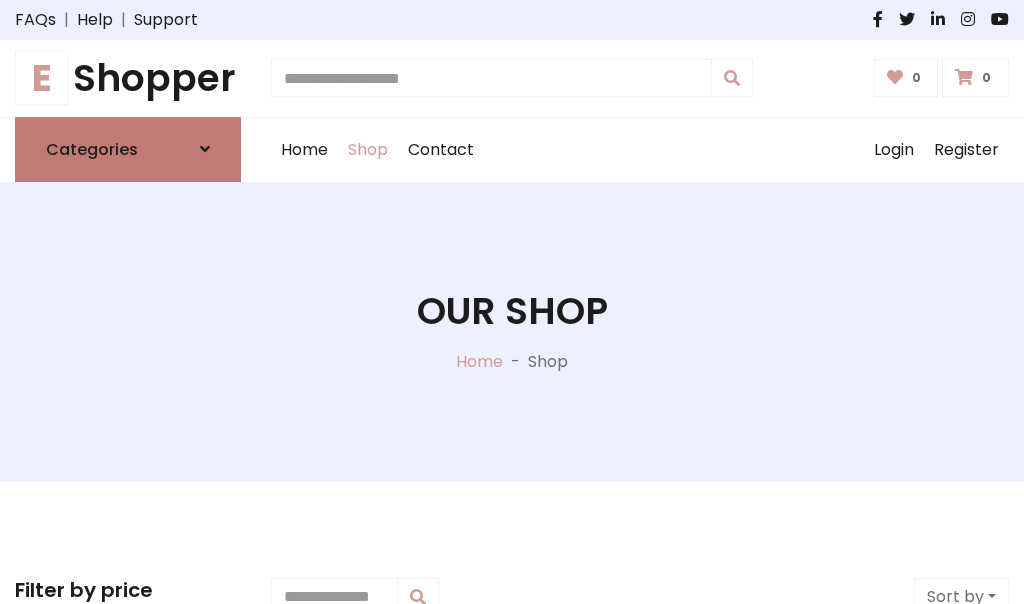 click at bounding box center (205, 149) 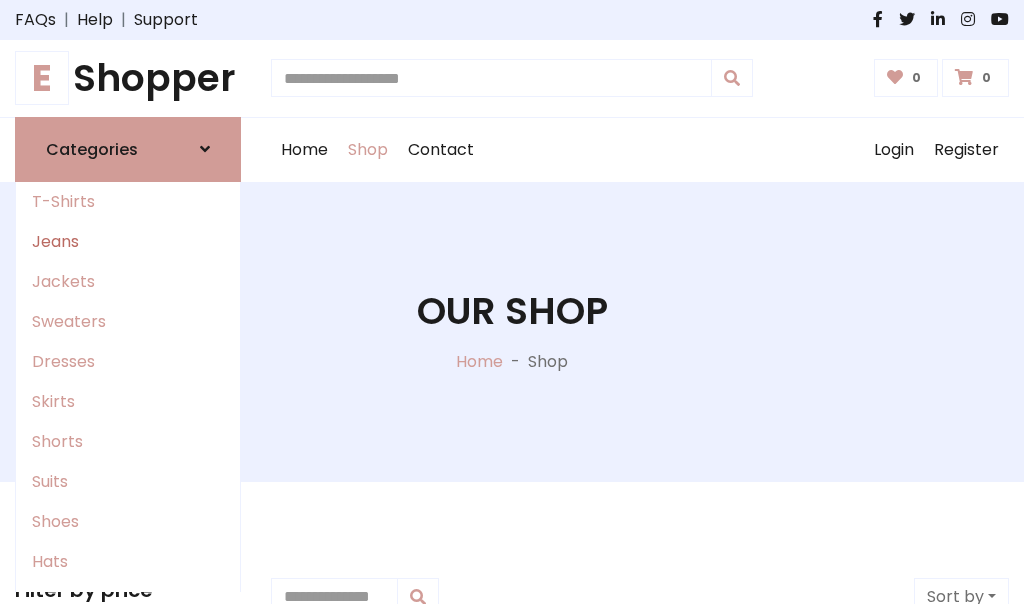 click on "Jeans" at bounding box center (128, 242) 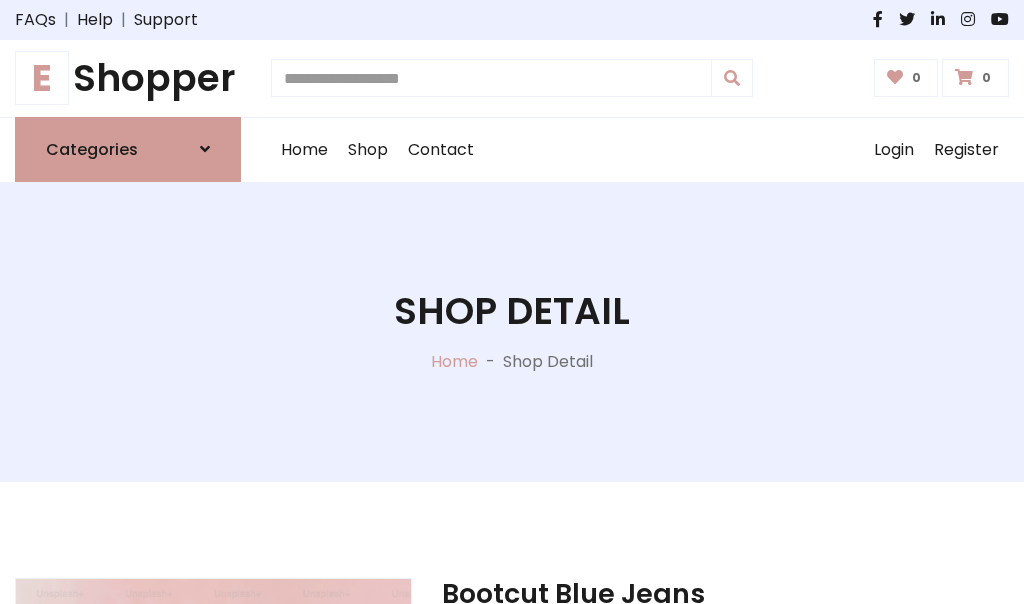 scroll, scrollTop: 1869, scrollLeft: 0, axis: vertical 